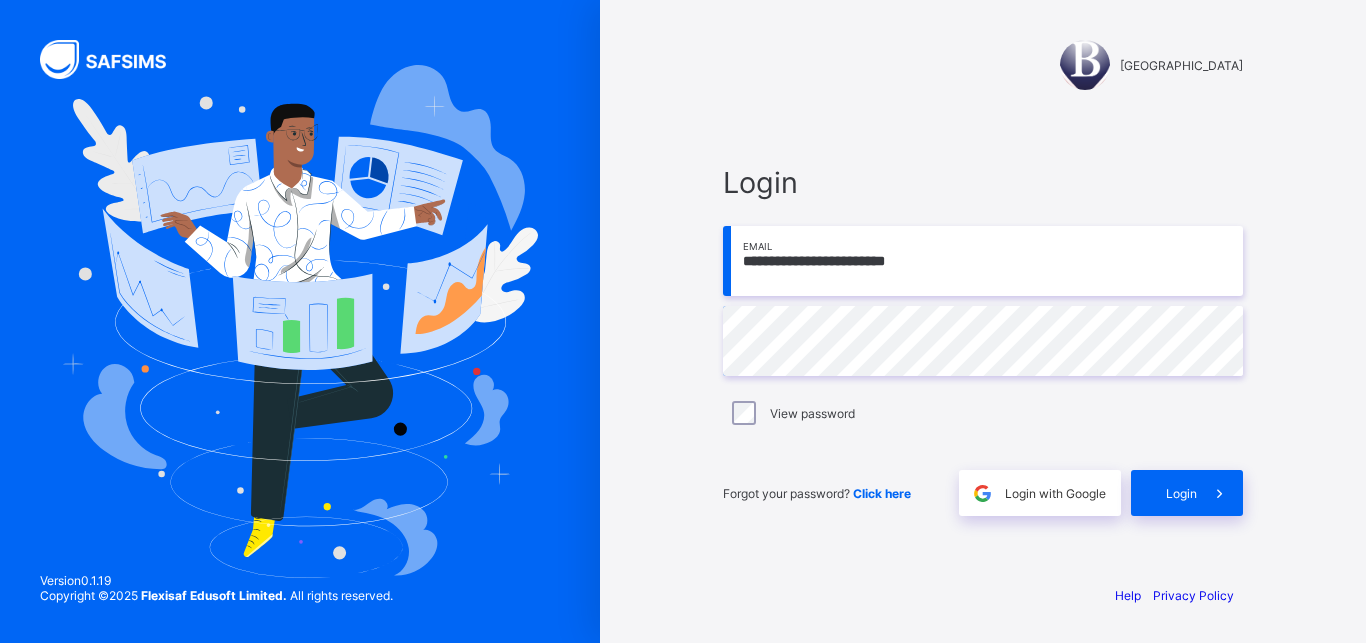 scroll, scrollTop: 0, scrollLeft: 0, axis: both 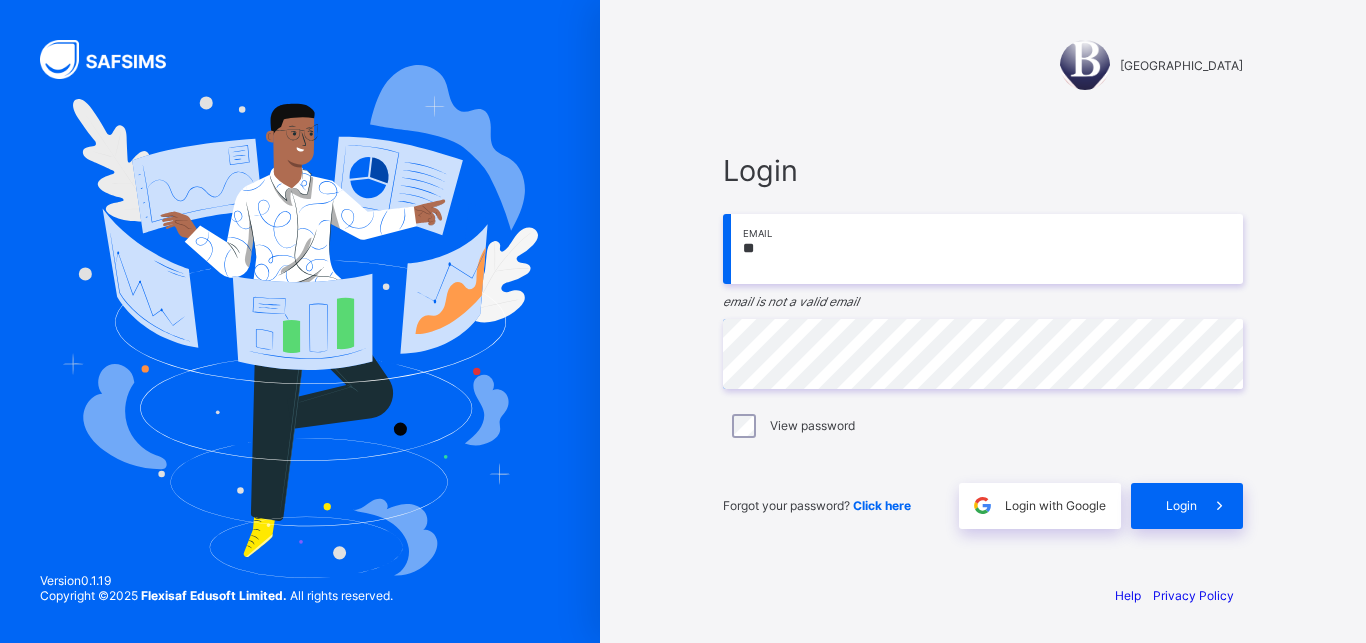 type on "*" 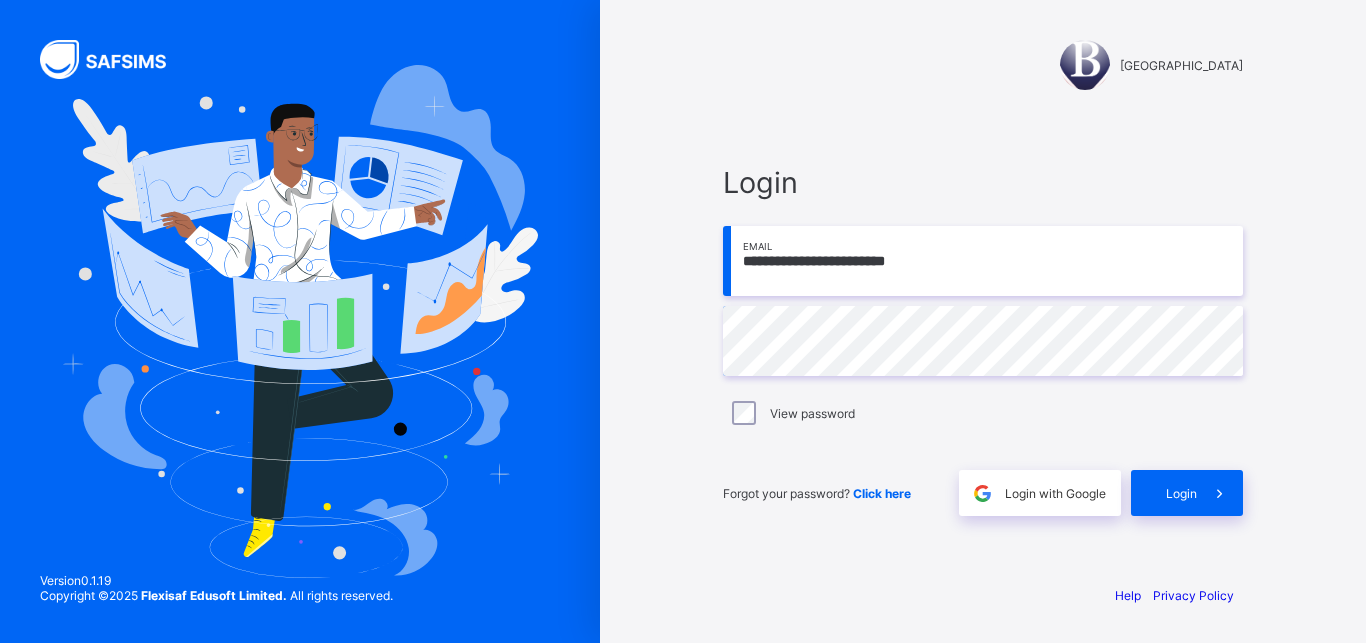 type on "**********" 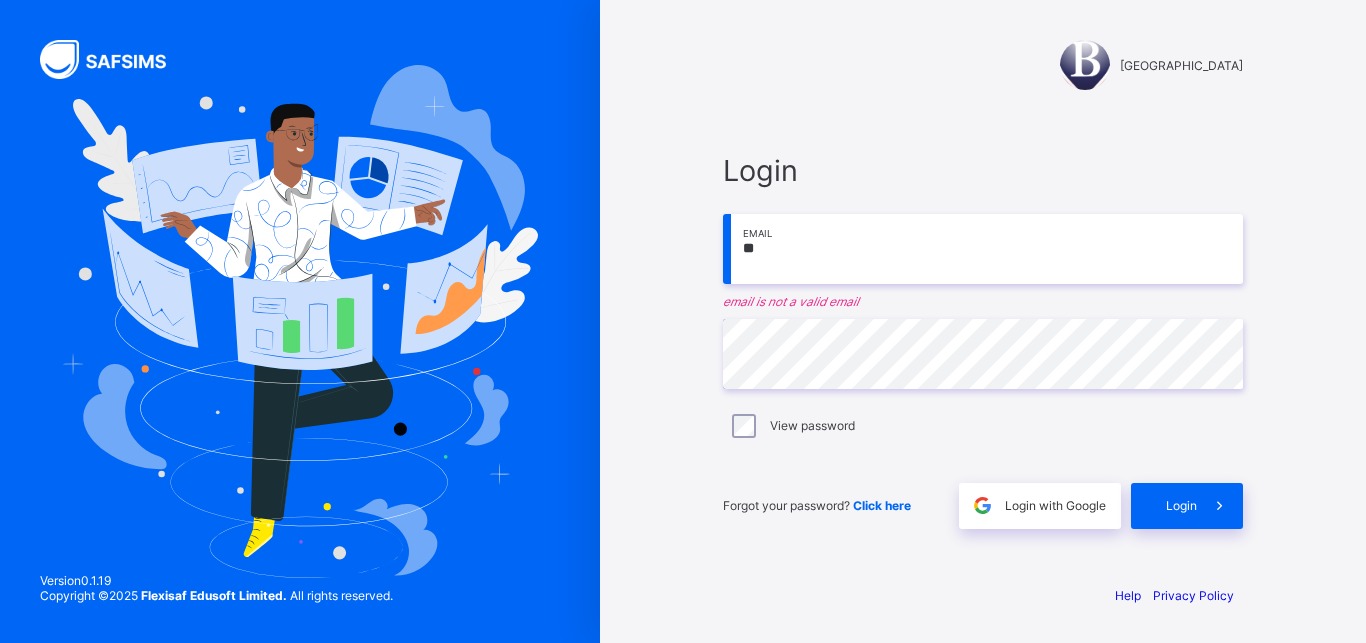 type on "*" 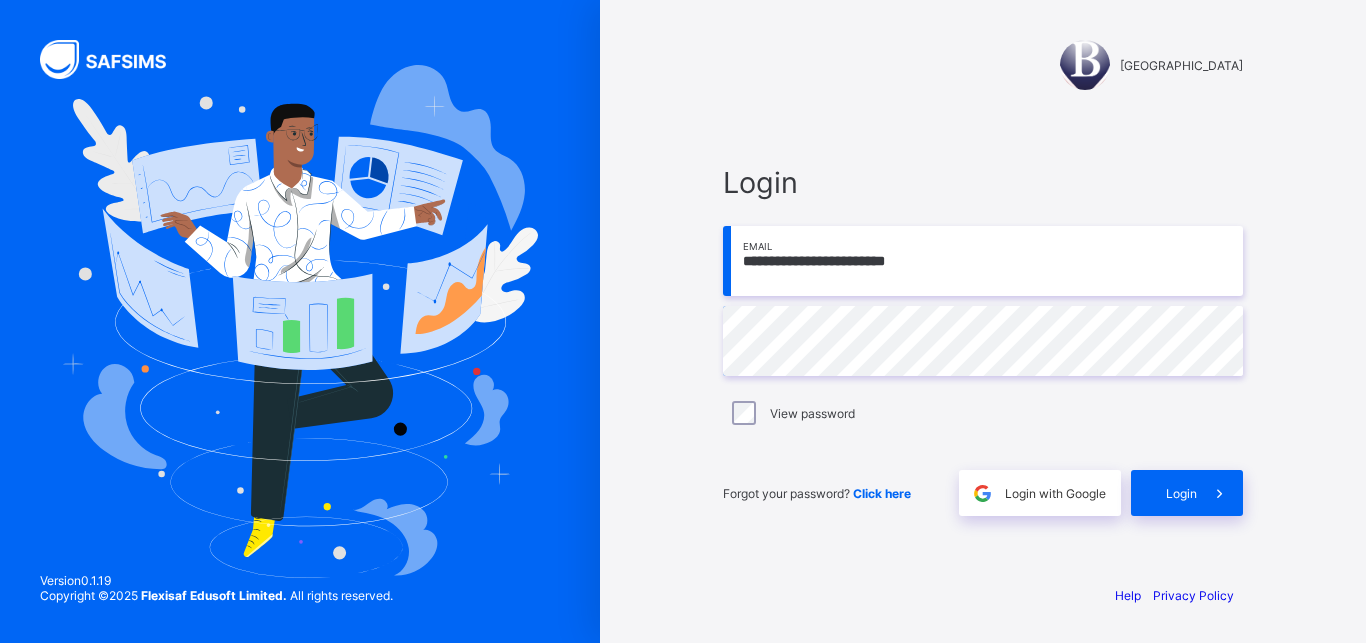 type on "**********" 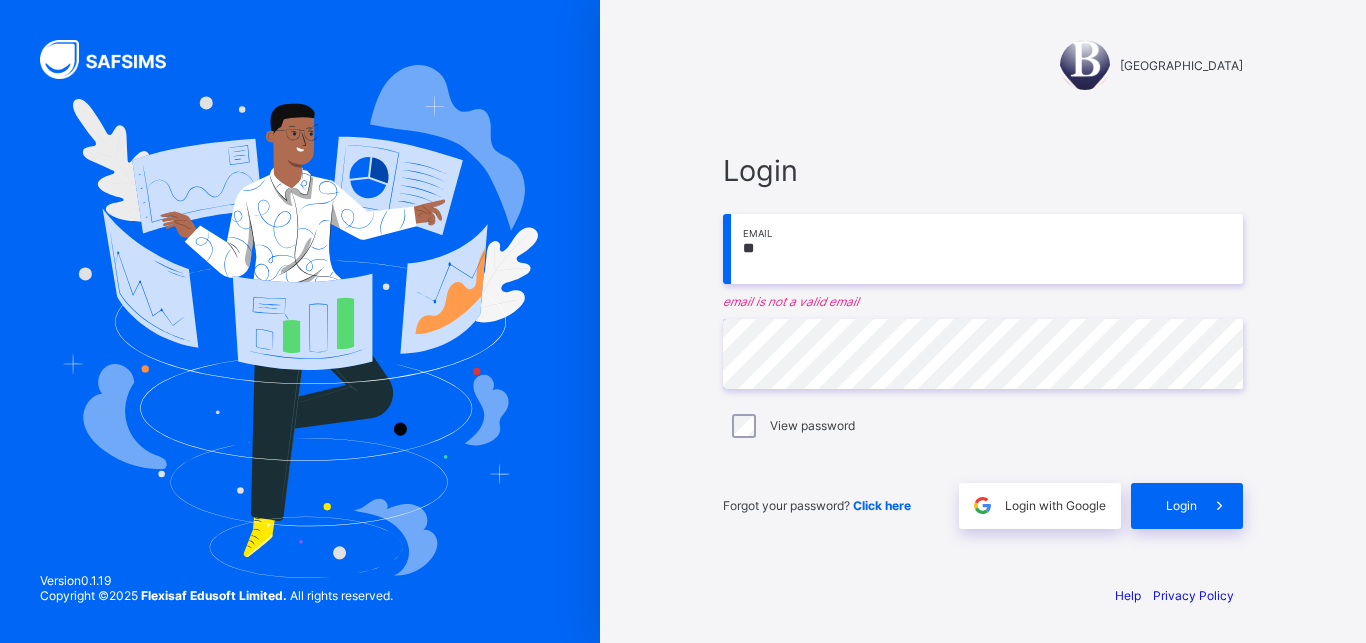 type on "*" 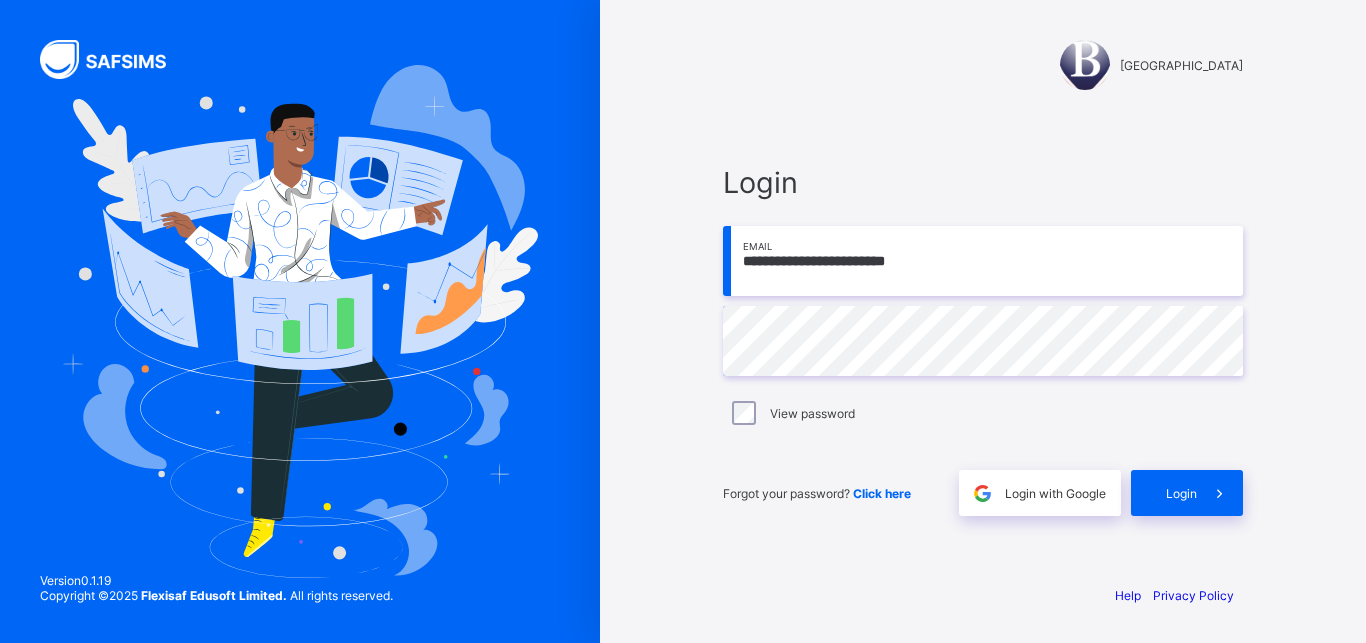 type on "**********" 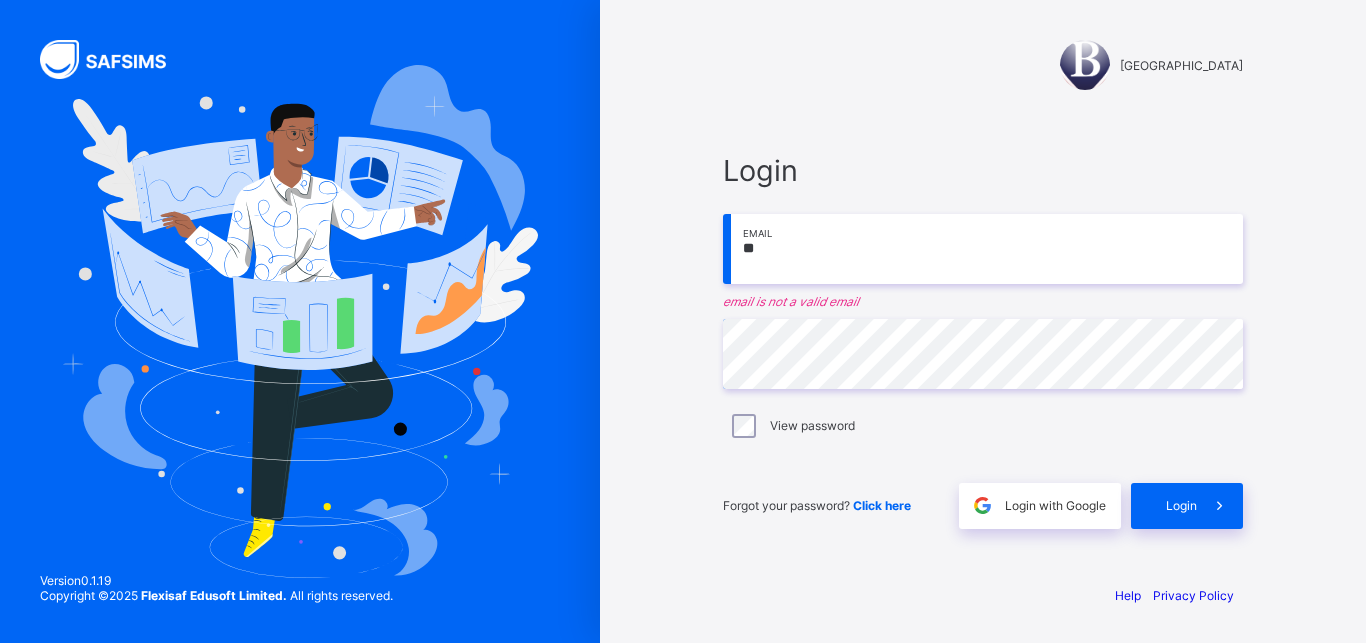 type on "*" 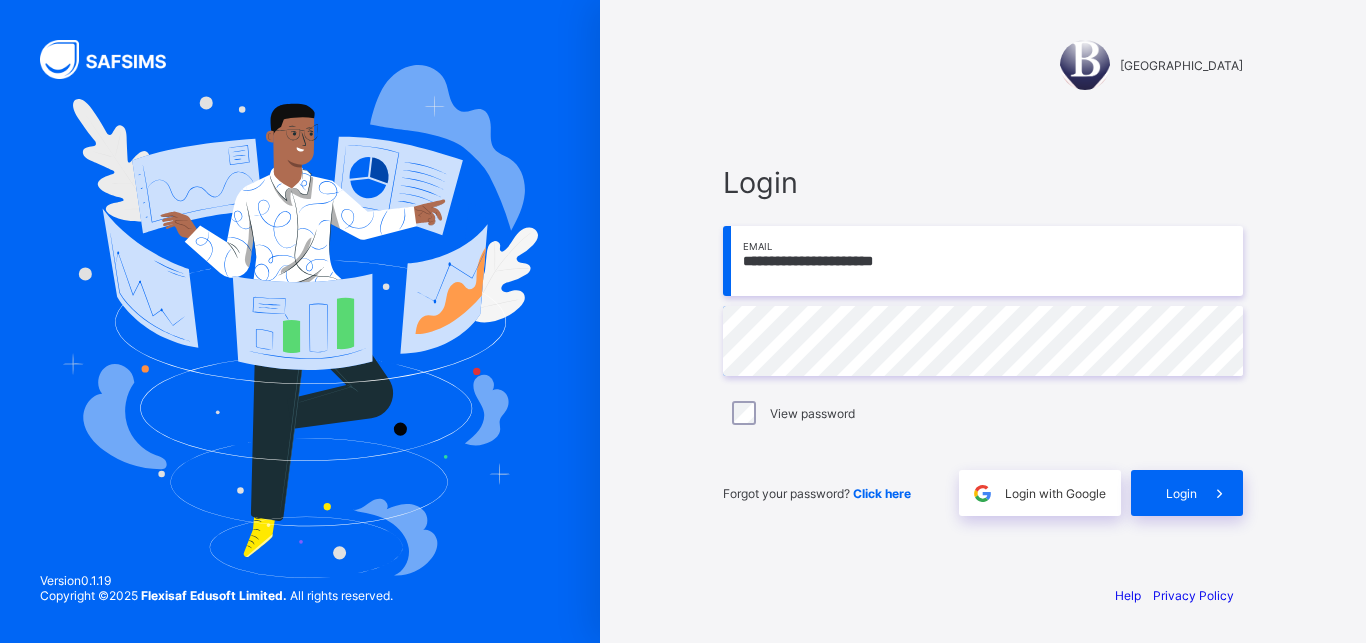type on "**********" 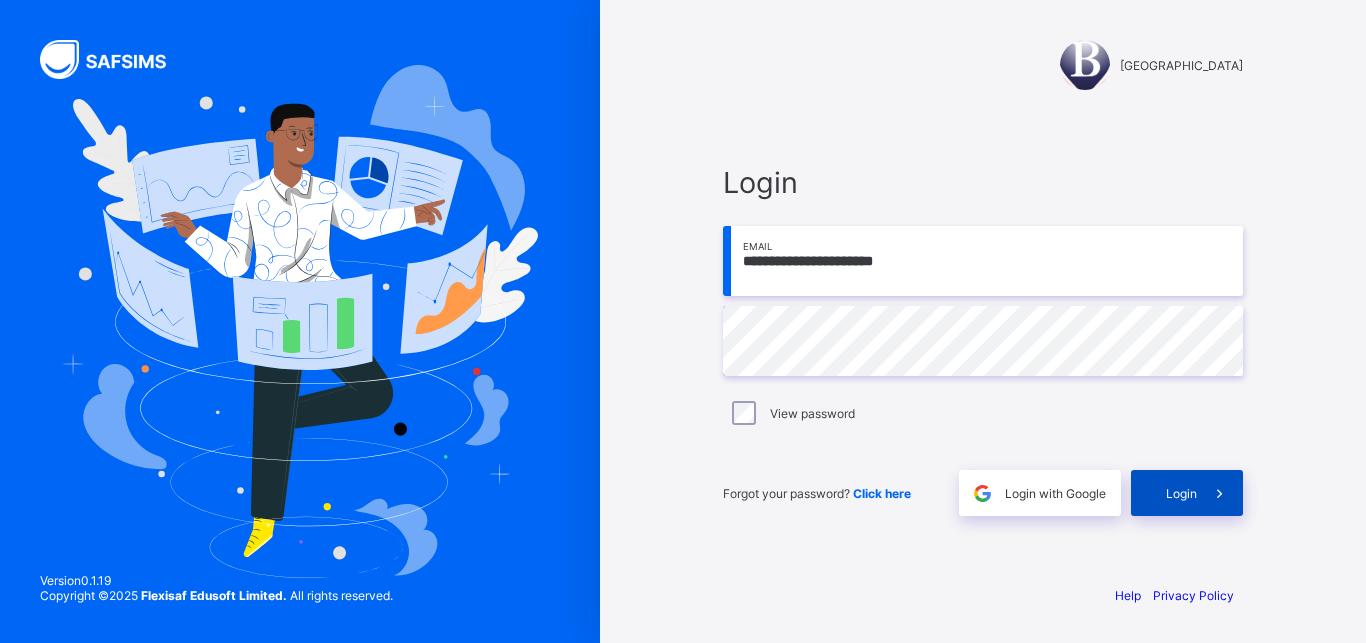 click on "Login" at bounding box center (1181, 493) 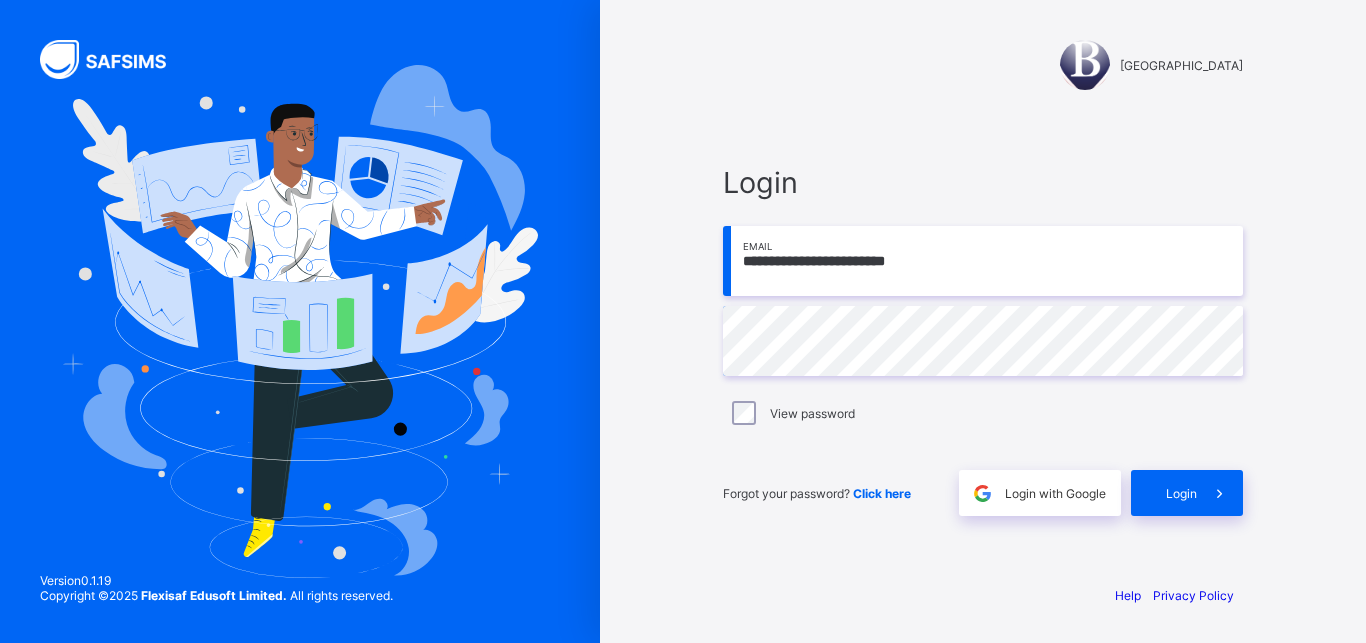 scroll, scrollTop: 0, scrollLeft: 0, axis: both 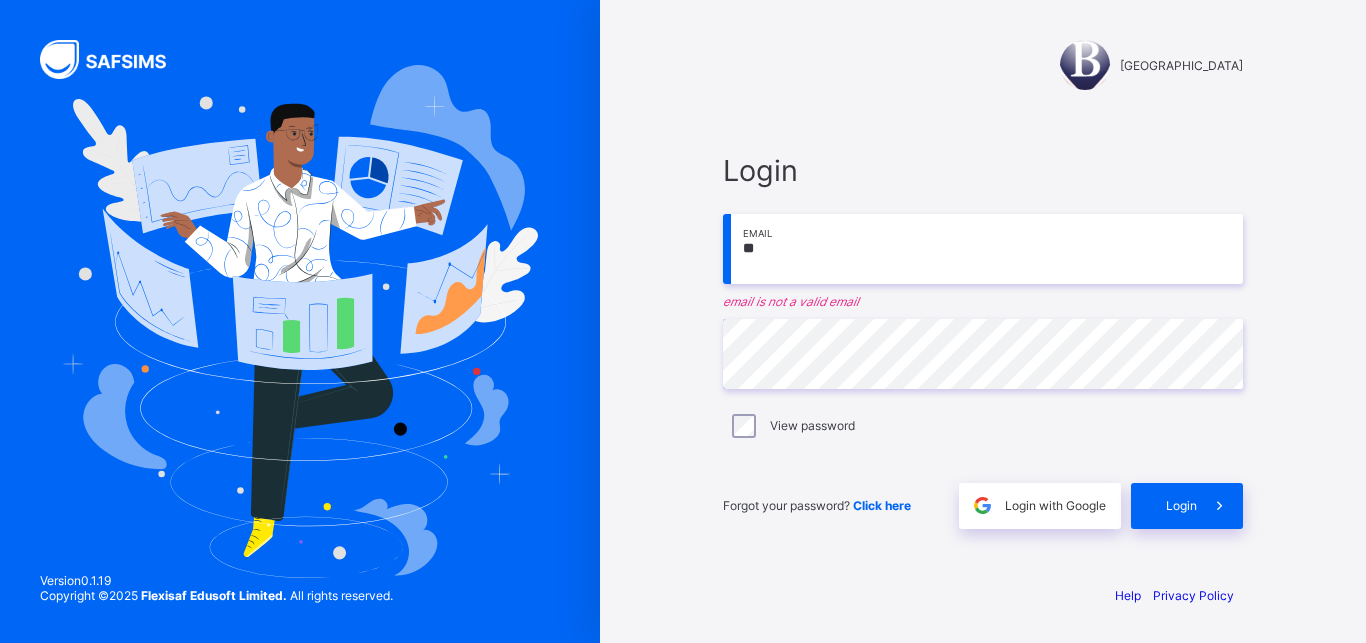 type on "*" 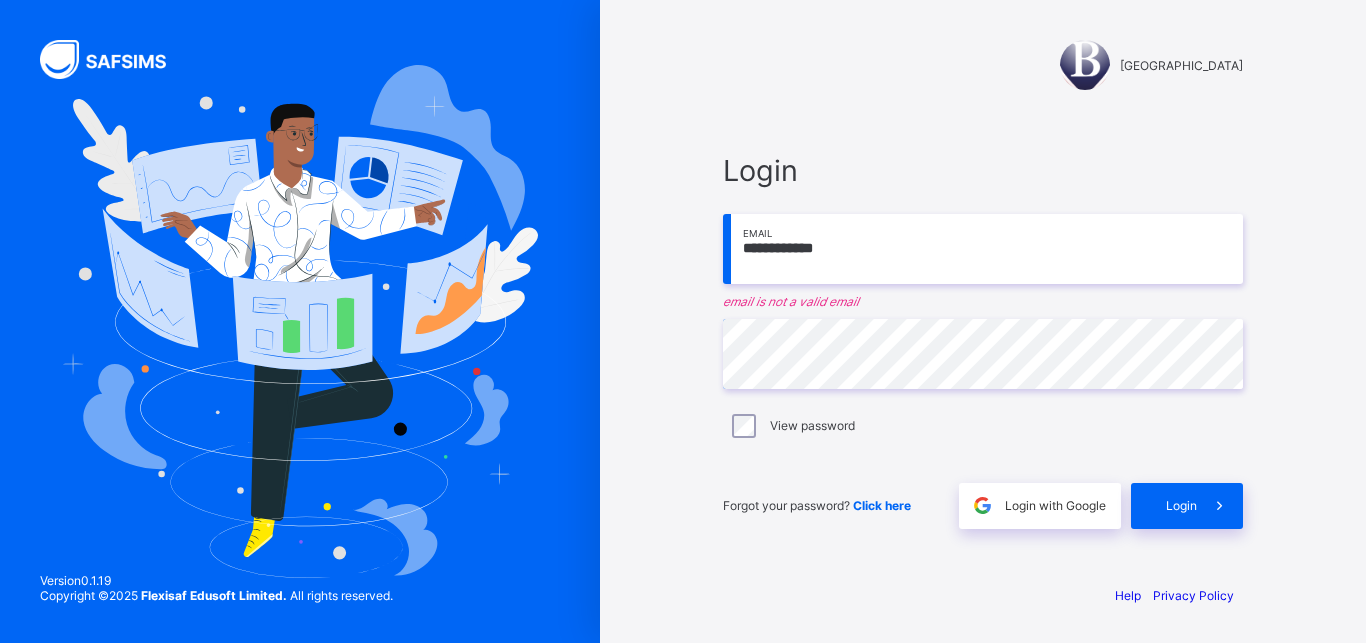 click on "**********" at bounding box center [983, 341] 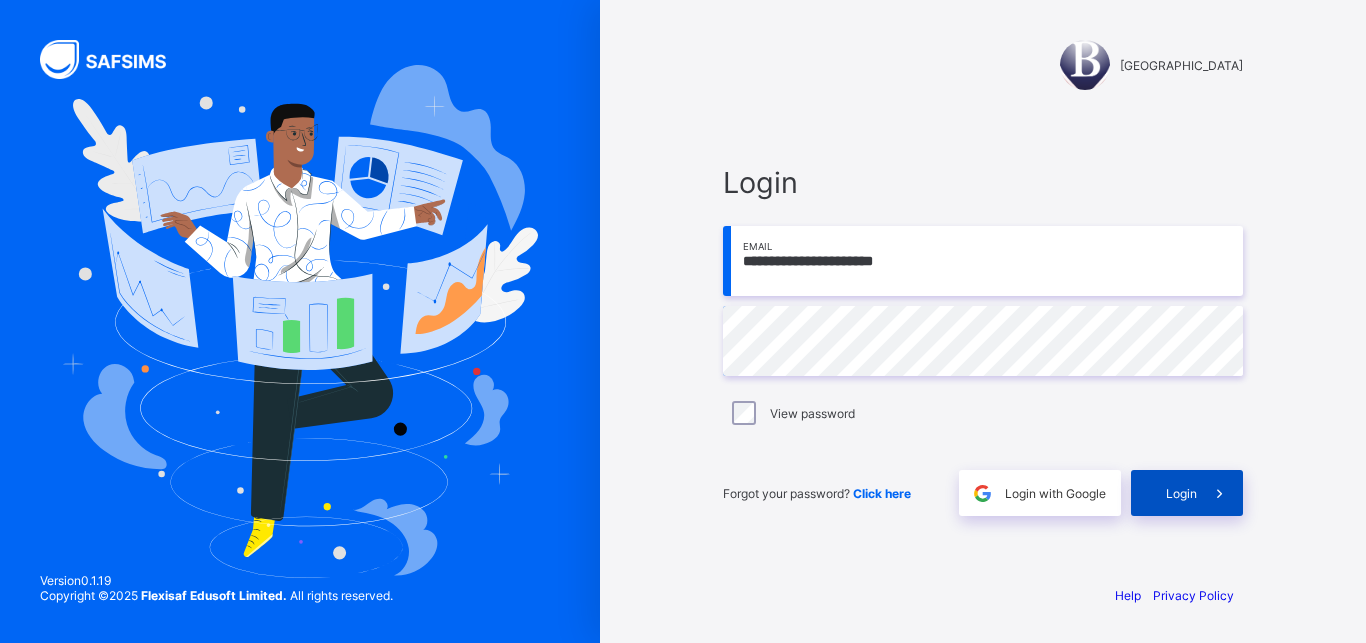 type on "**********" 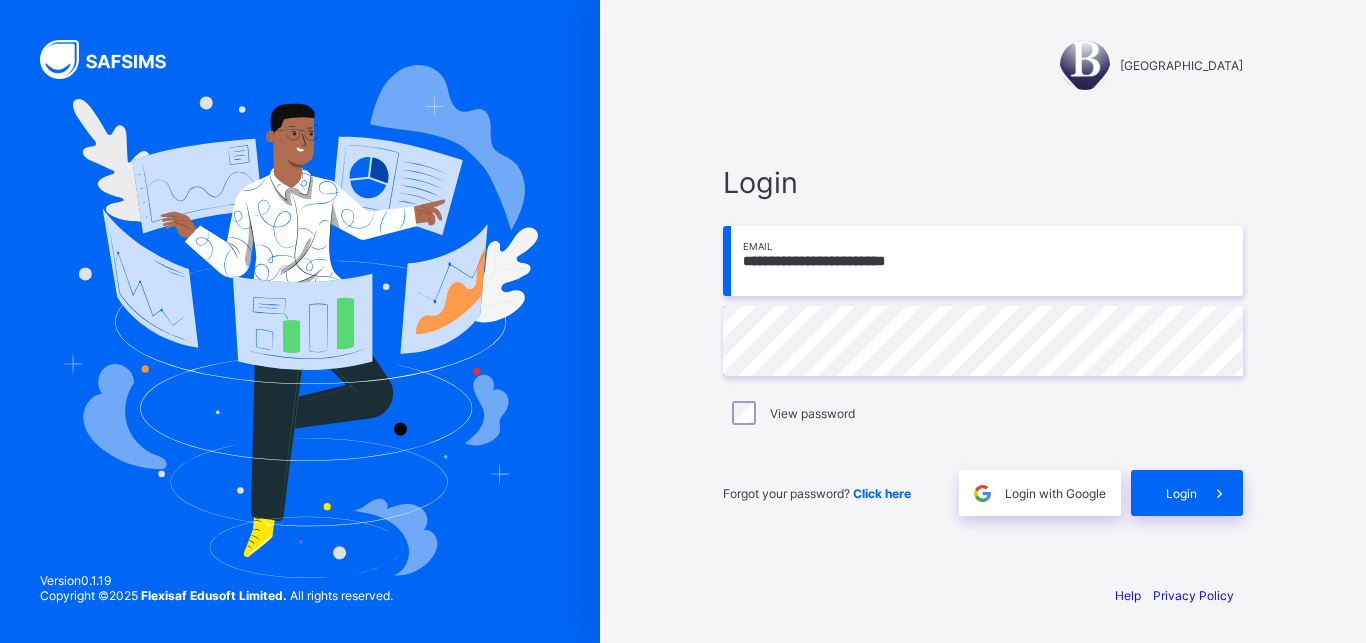 scroll, scrollTop: 0, scrollLeft: 0, axis: both 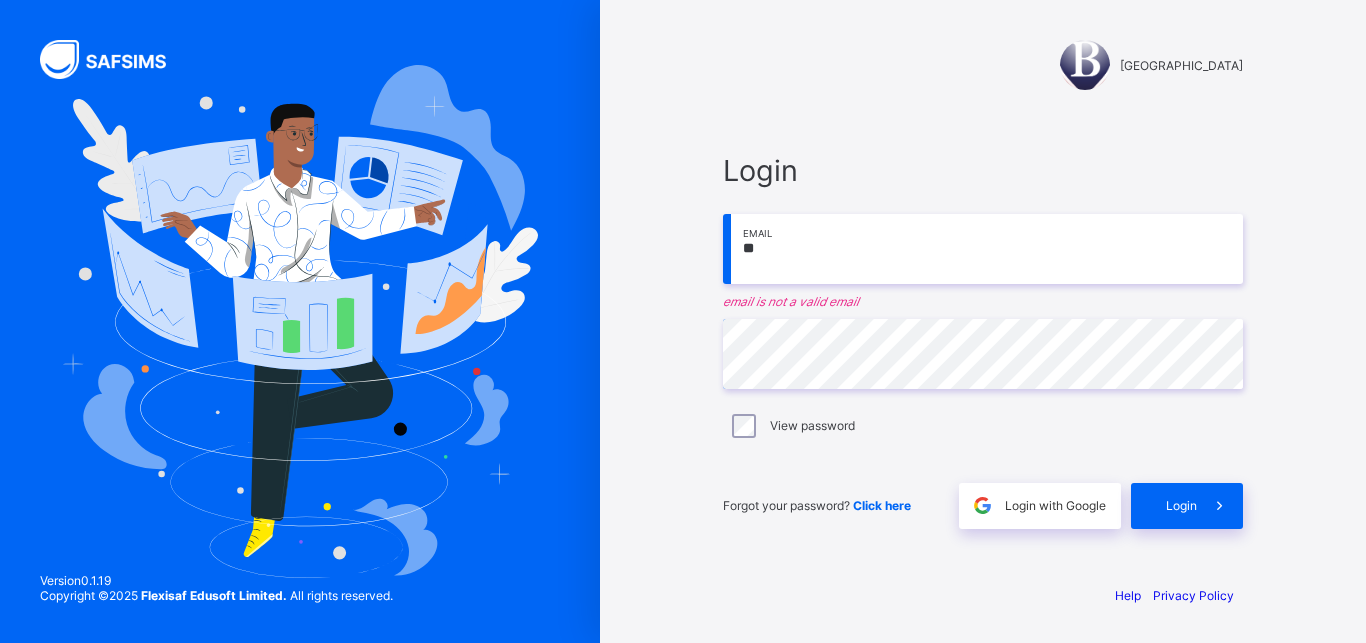 type on "*" 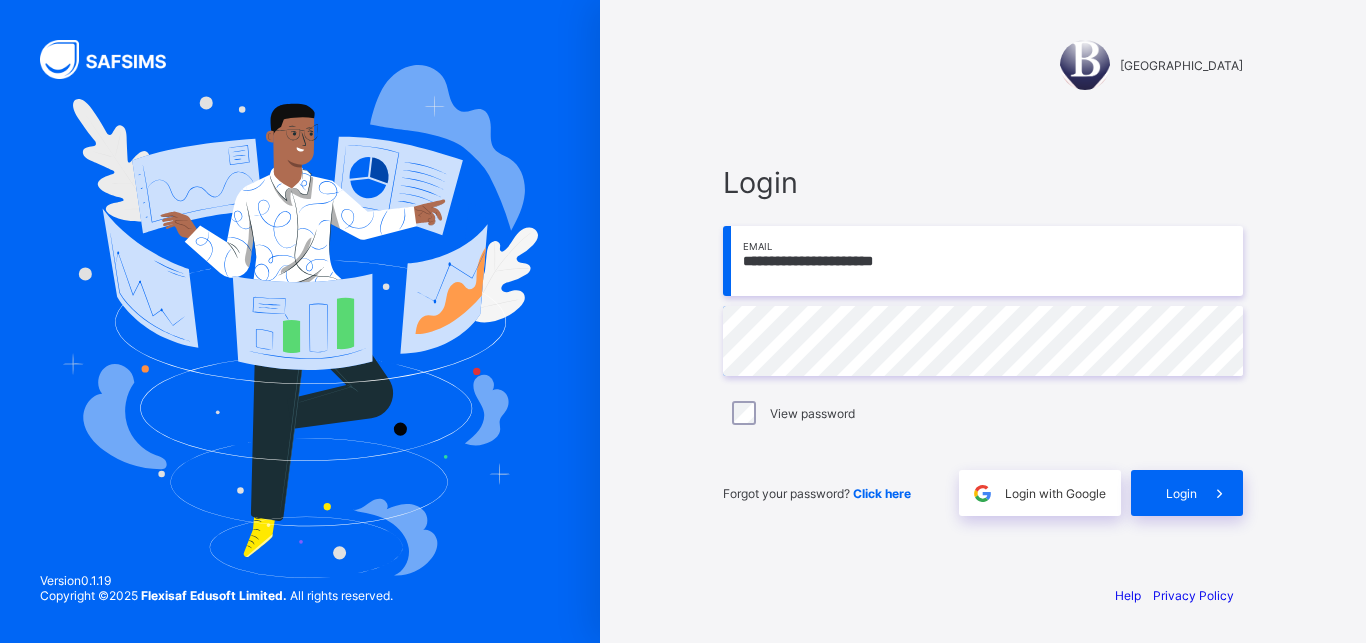 type on "**********" 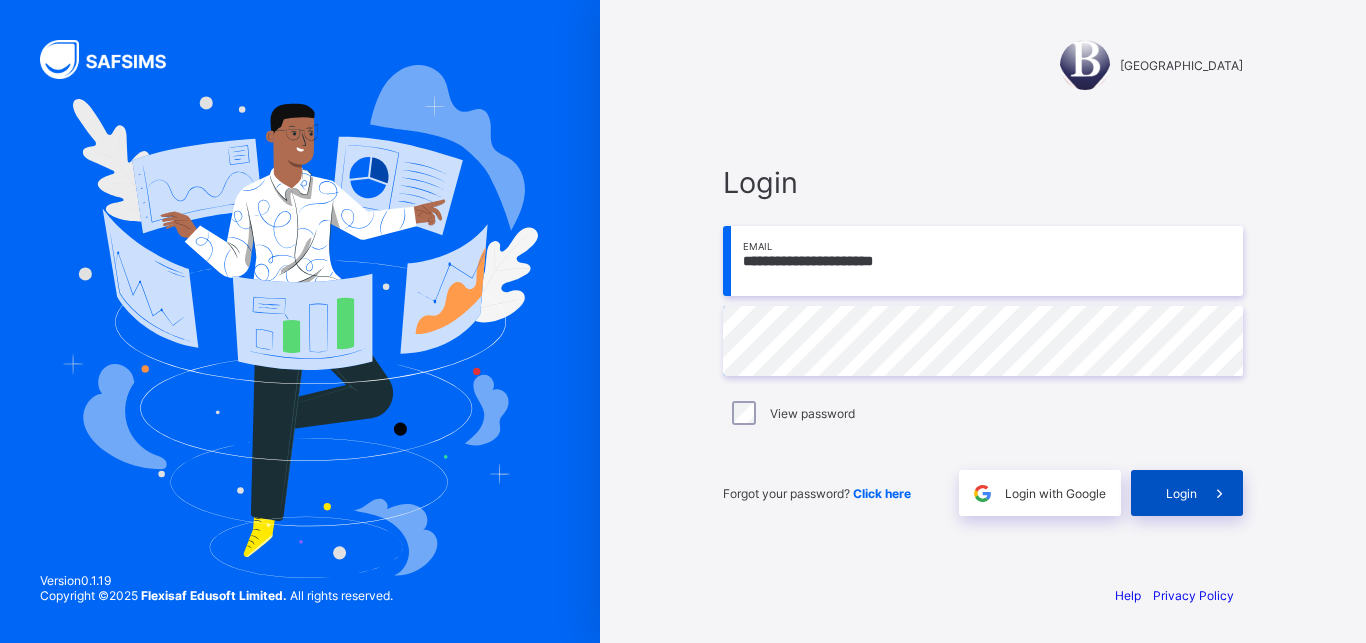 click on "Login" at bounding box center [1187, 493] 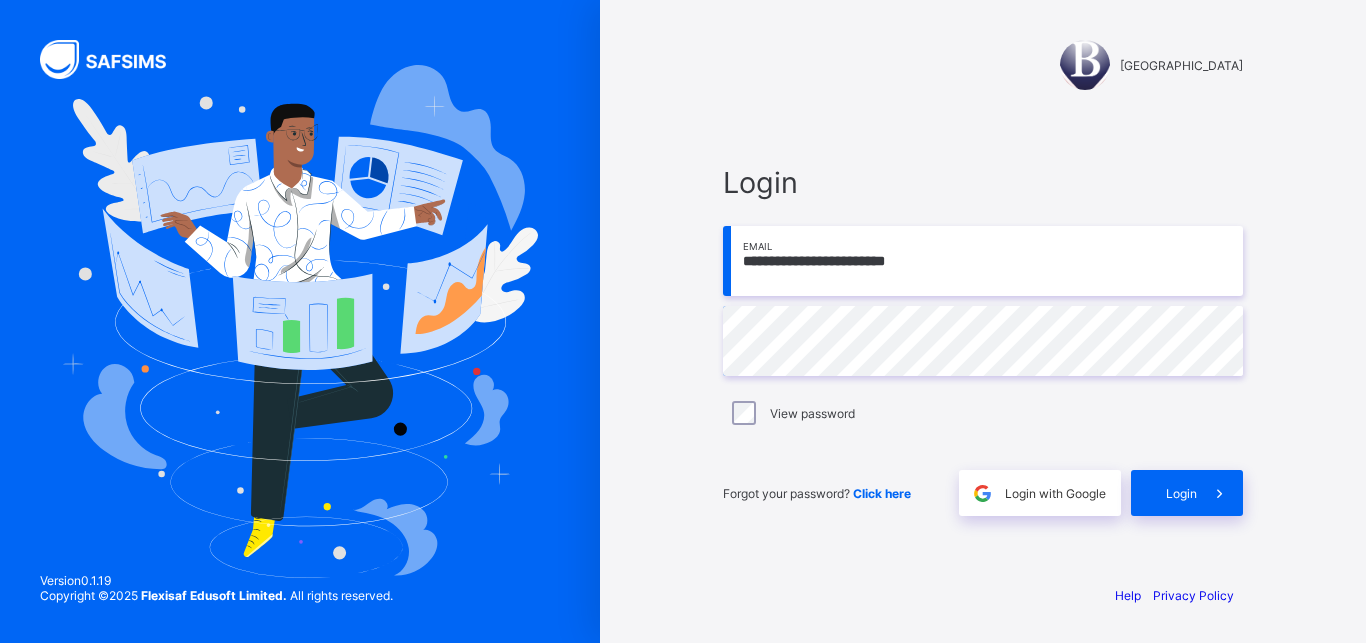 scroll, scrollTop: 0, scrollLeft: 0, axis: both 